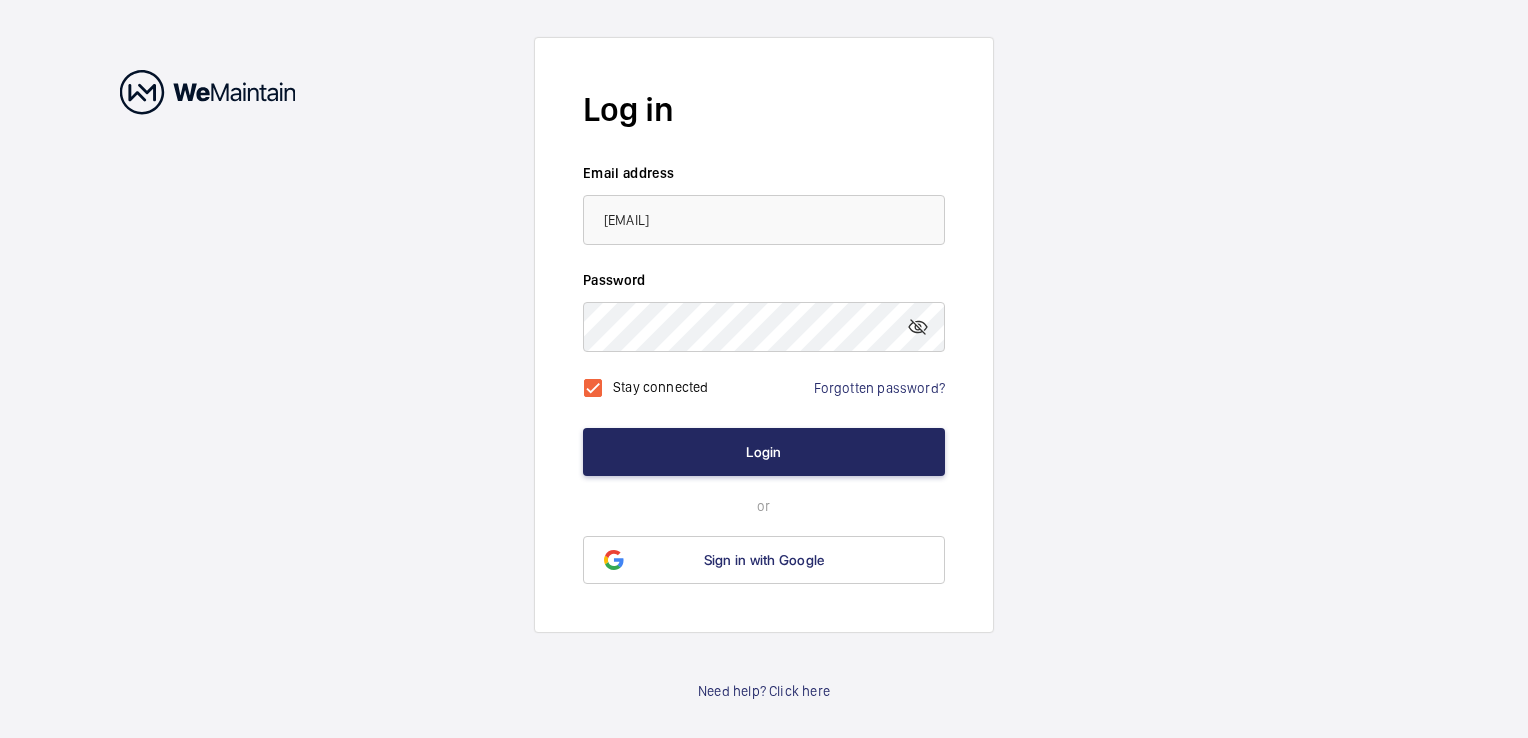 scroll, scrollTop: 0, scrollLeft: 0, axis: both 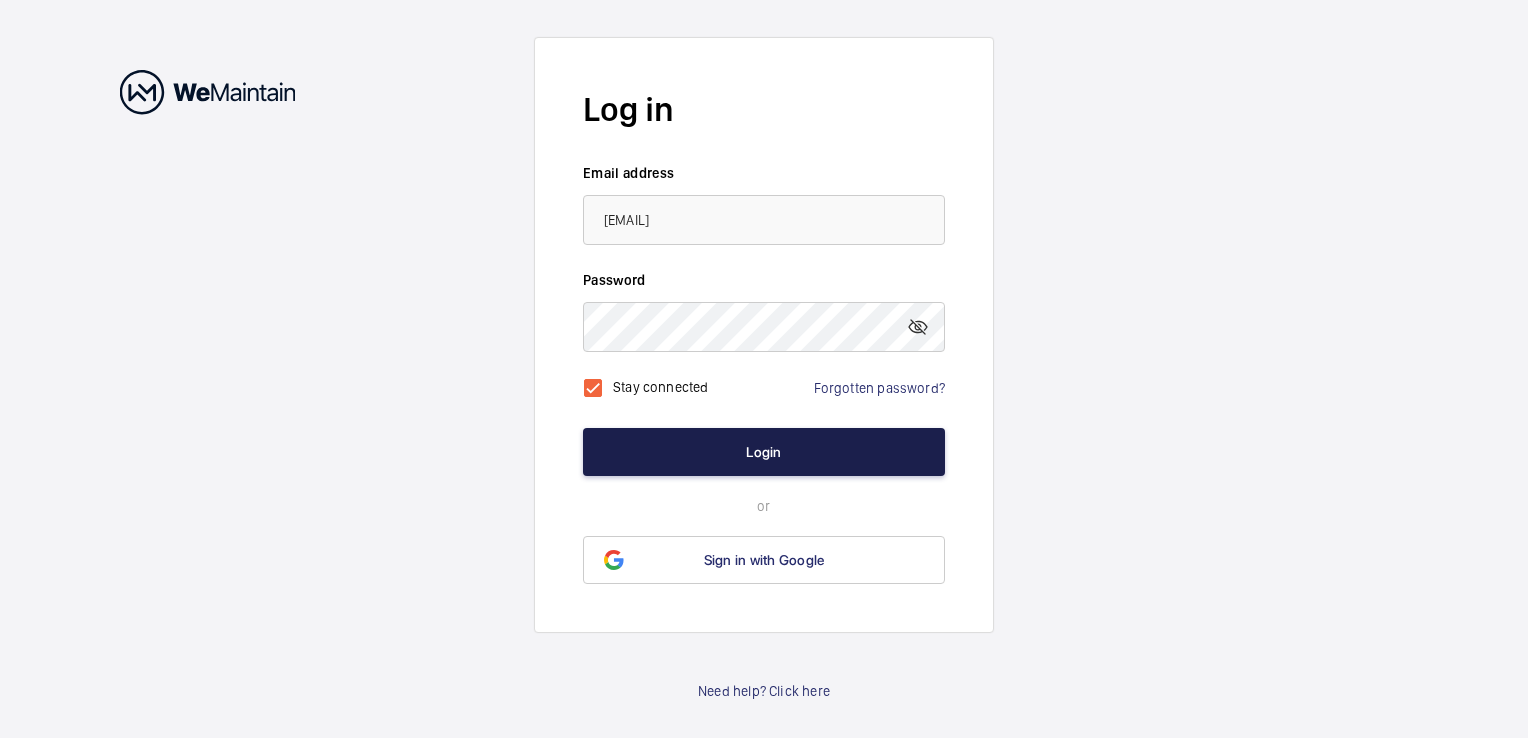 click on "Login" 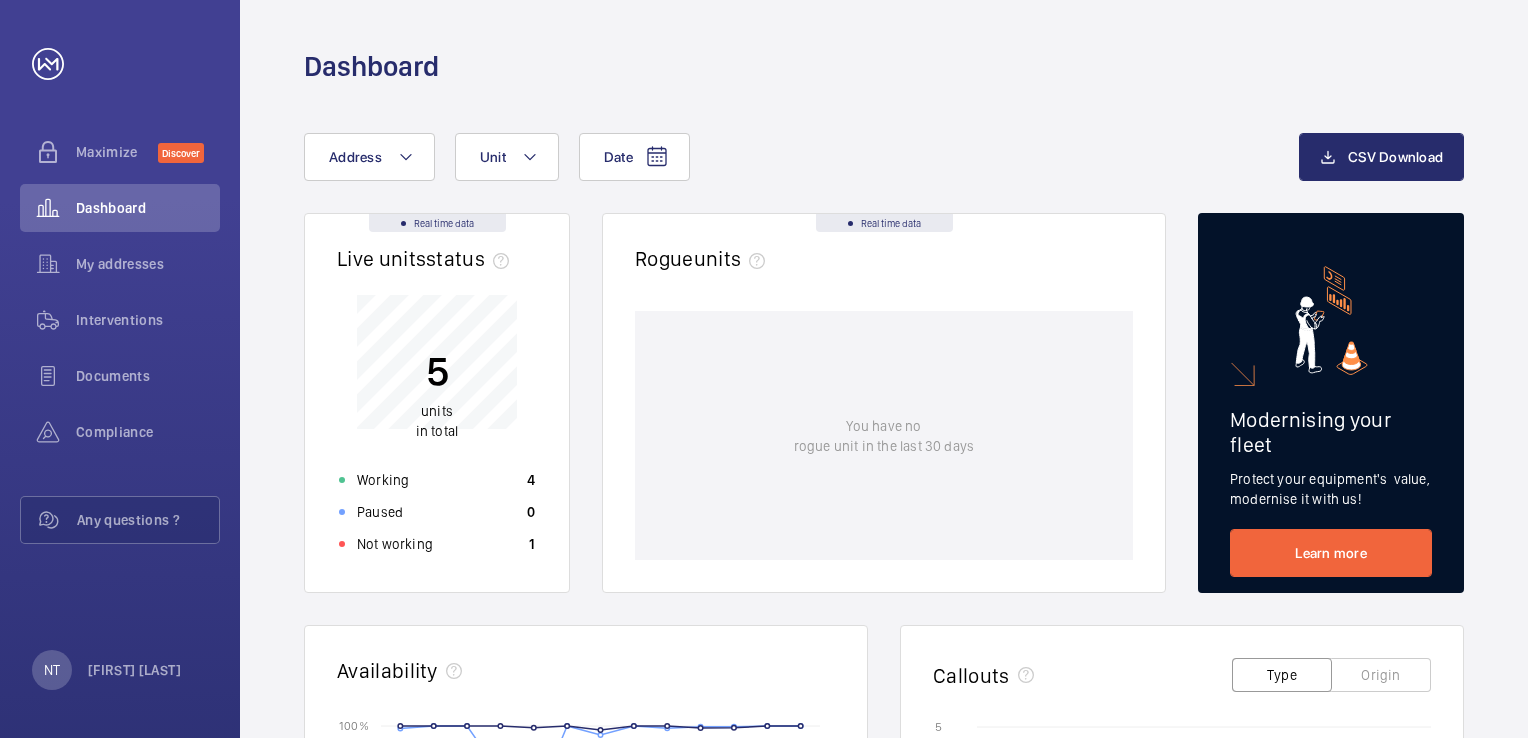 scroll, scrollTop: 74, scrollLeft: 0, axis: vertical 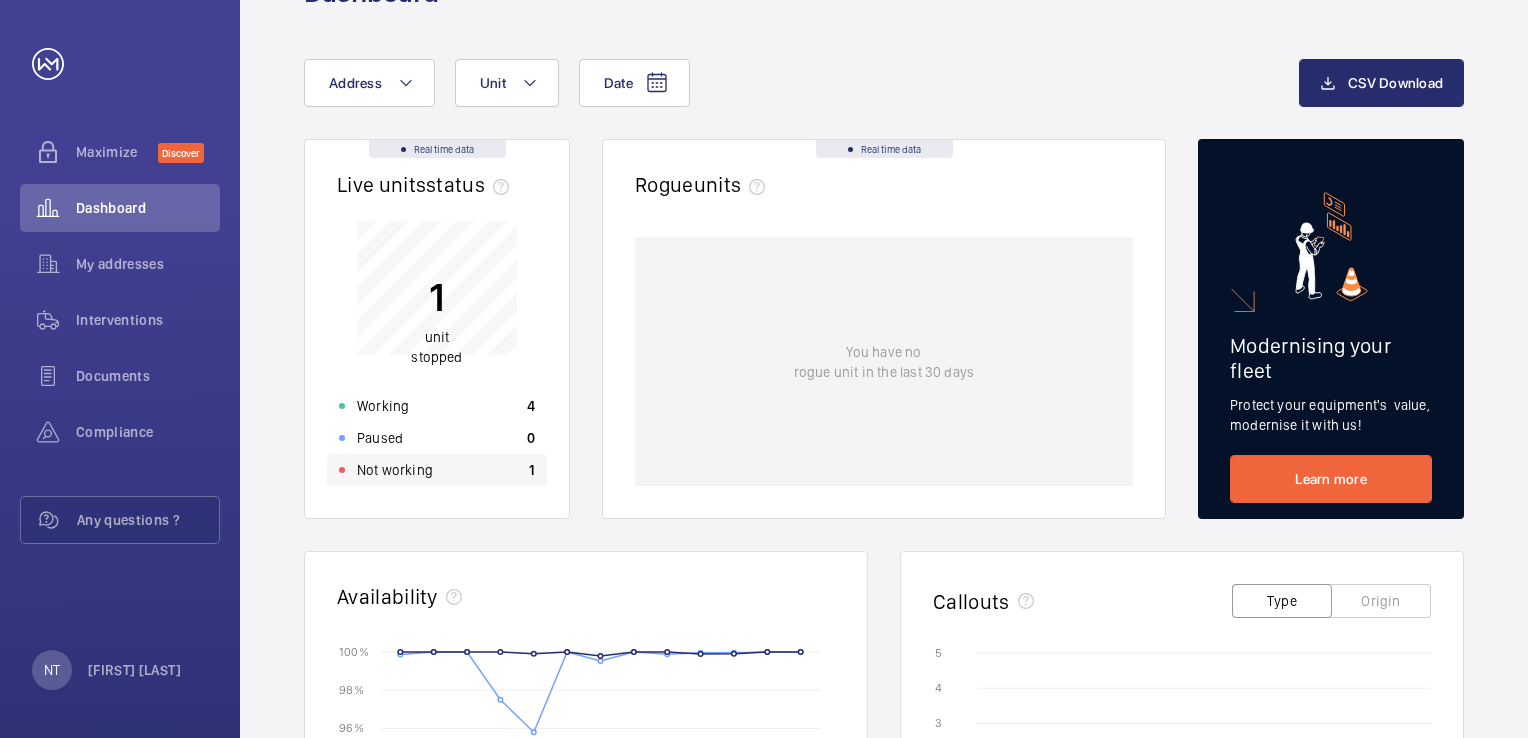 click on "Not working 1" 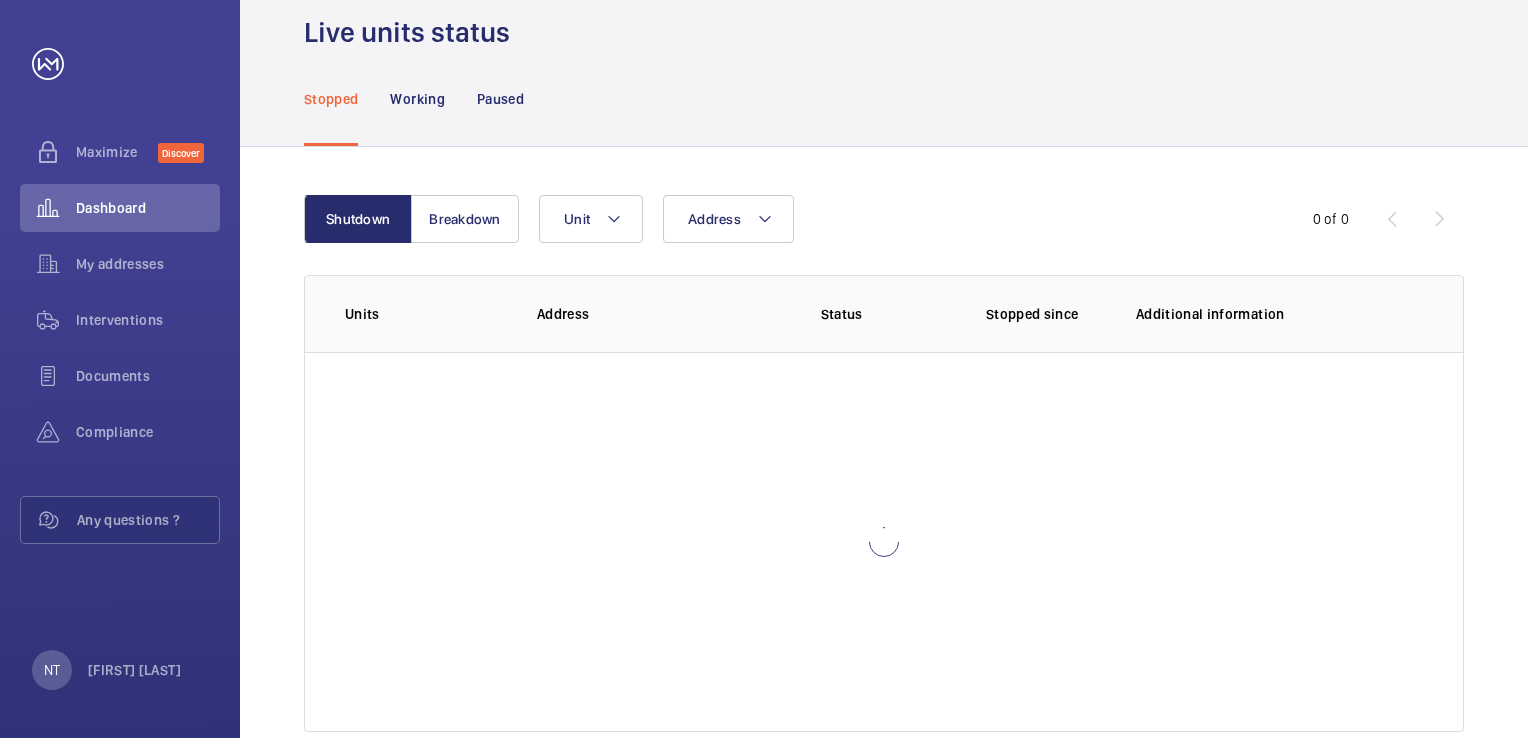 scroll, scrollTop: 0, scrollLeft: 0, axis: both 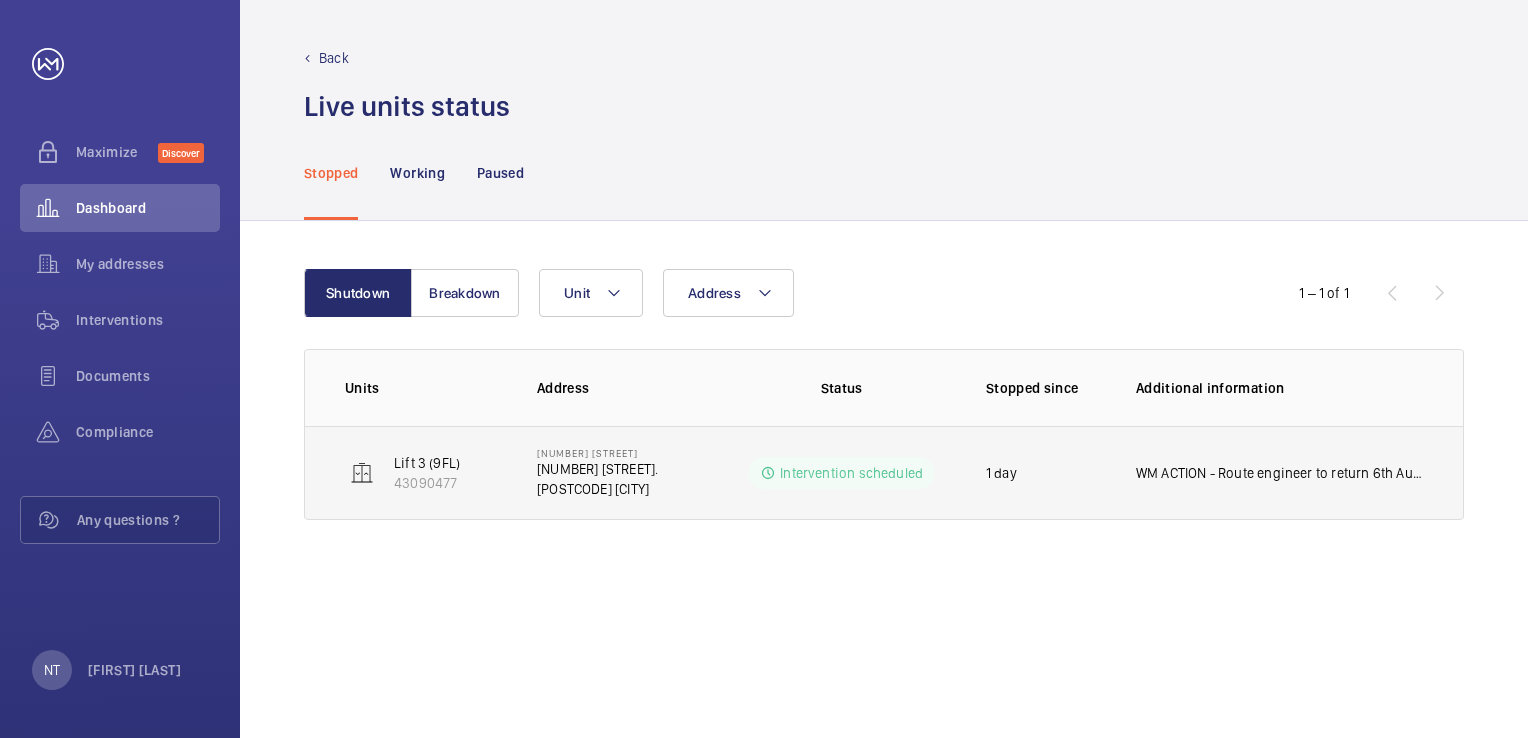 click on "43090477" 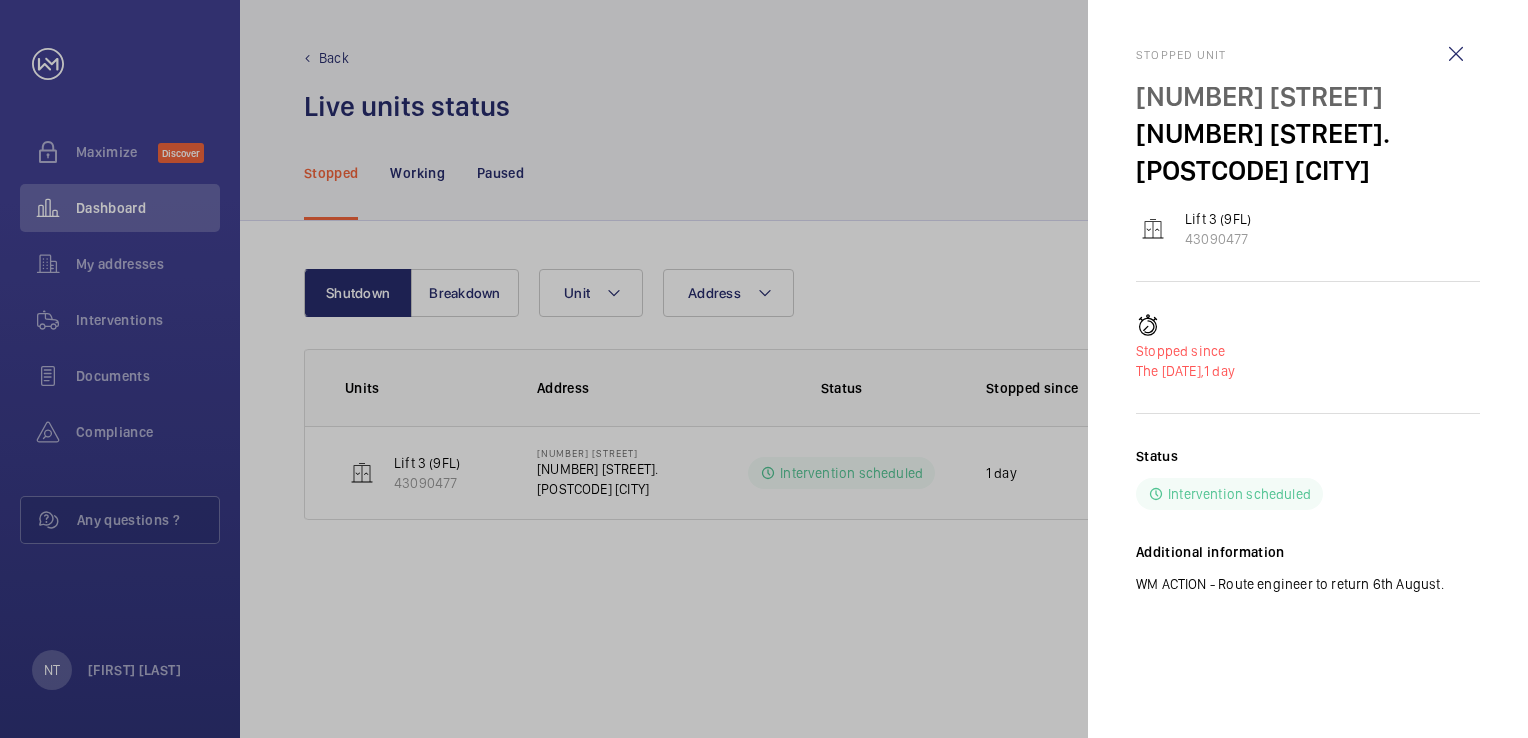 click 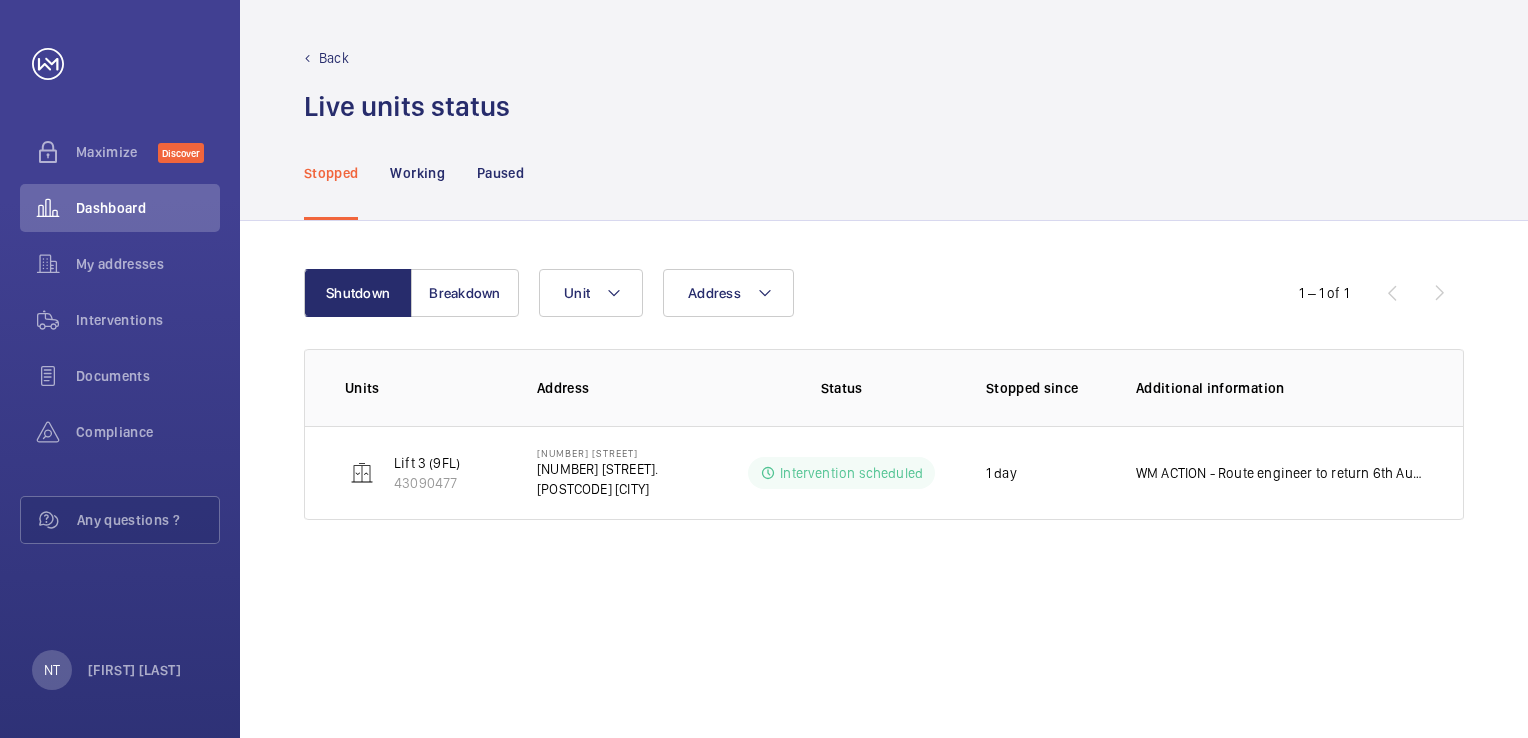 click on "Shutdown Breakdown Address Unit 1 – 1 of 1 Units Address Status Stopped since Additional information Lift 3 (9FL) [NUMBER] [NUMBER] [STREET] [NUMBER] [STREET] [POSTCODE] [CITY] Intervention scheduled 1 day WM ACTION - Route engineer to return 6th August." 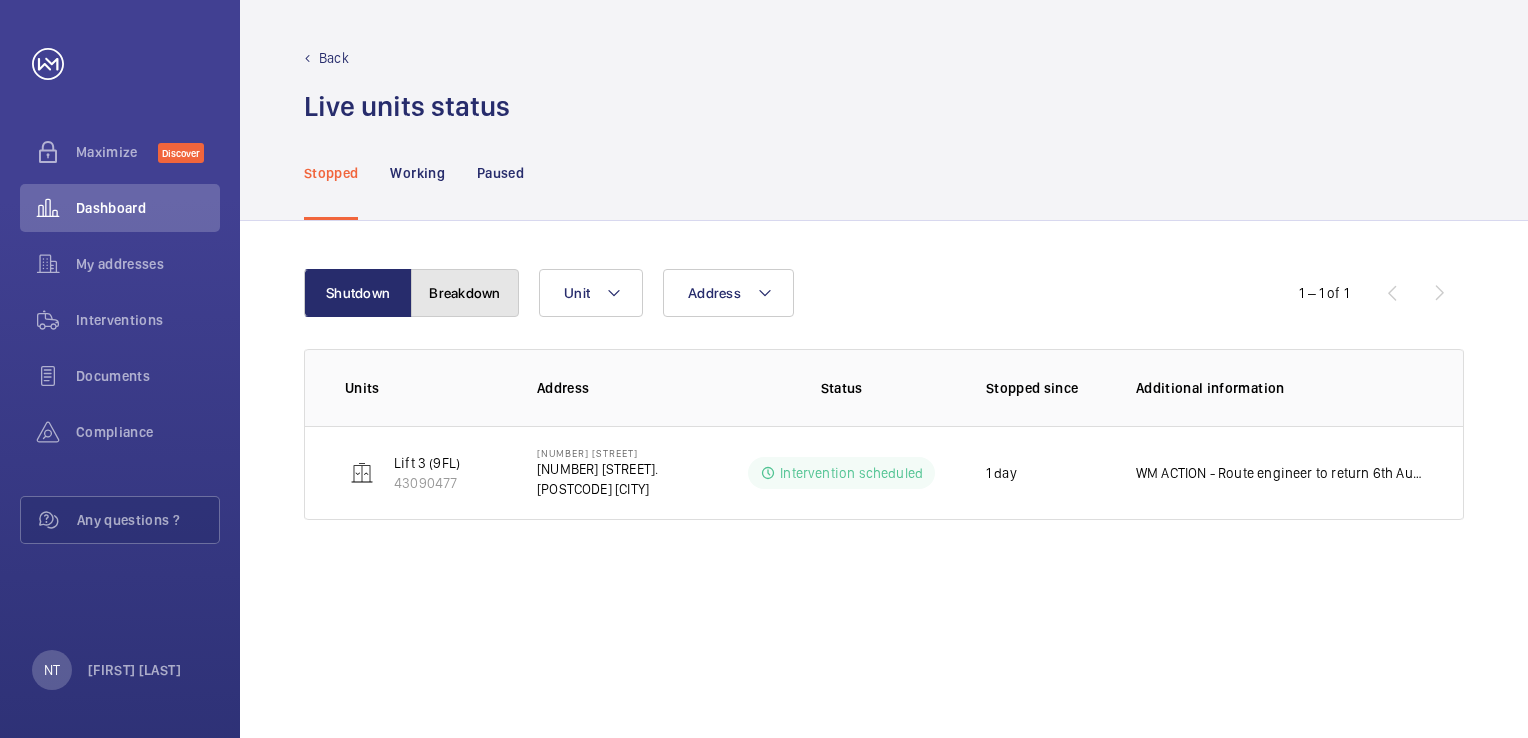 click on "Breakdown" 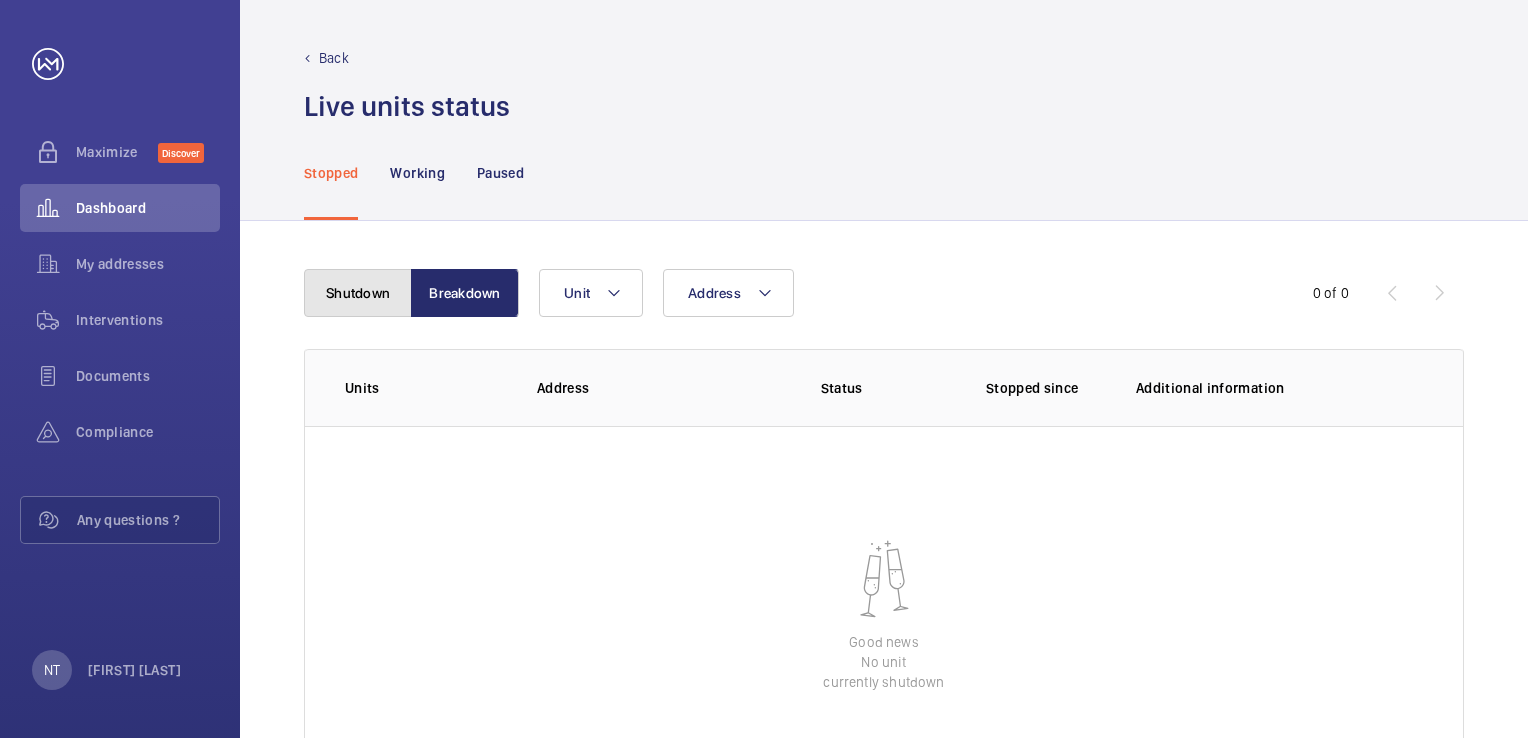 click on "Shutdown" 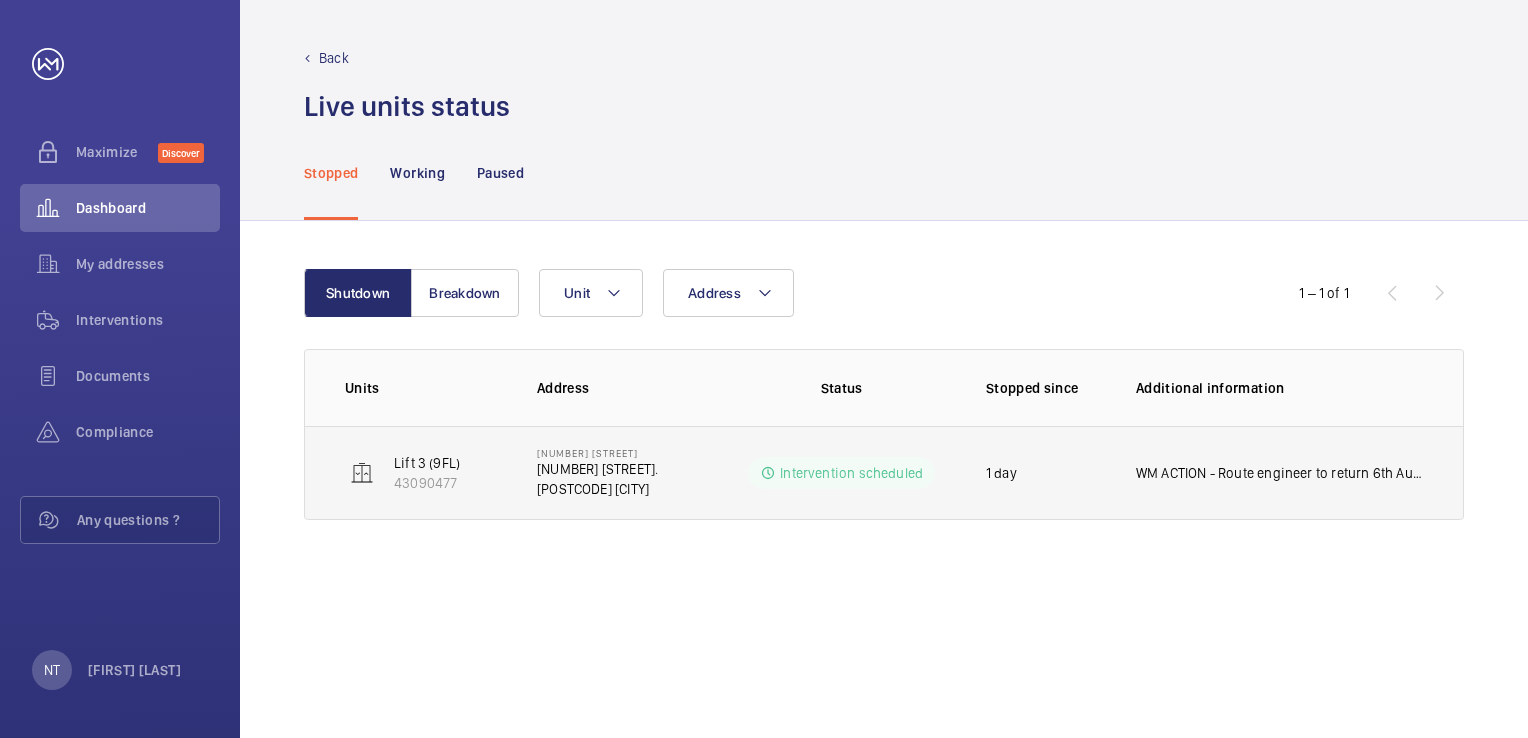 click on "Lift 3 (9FL)" 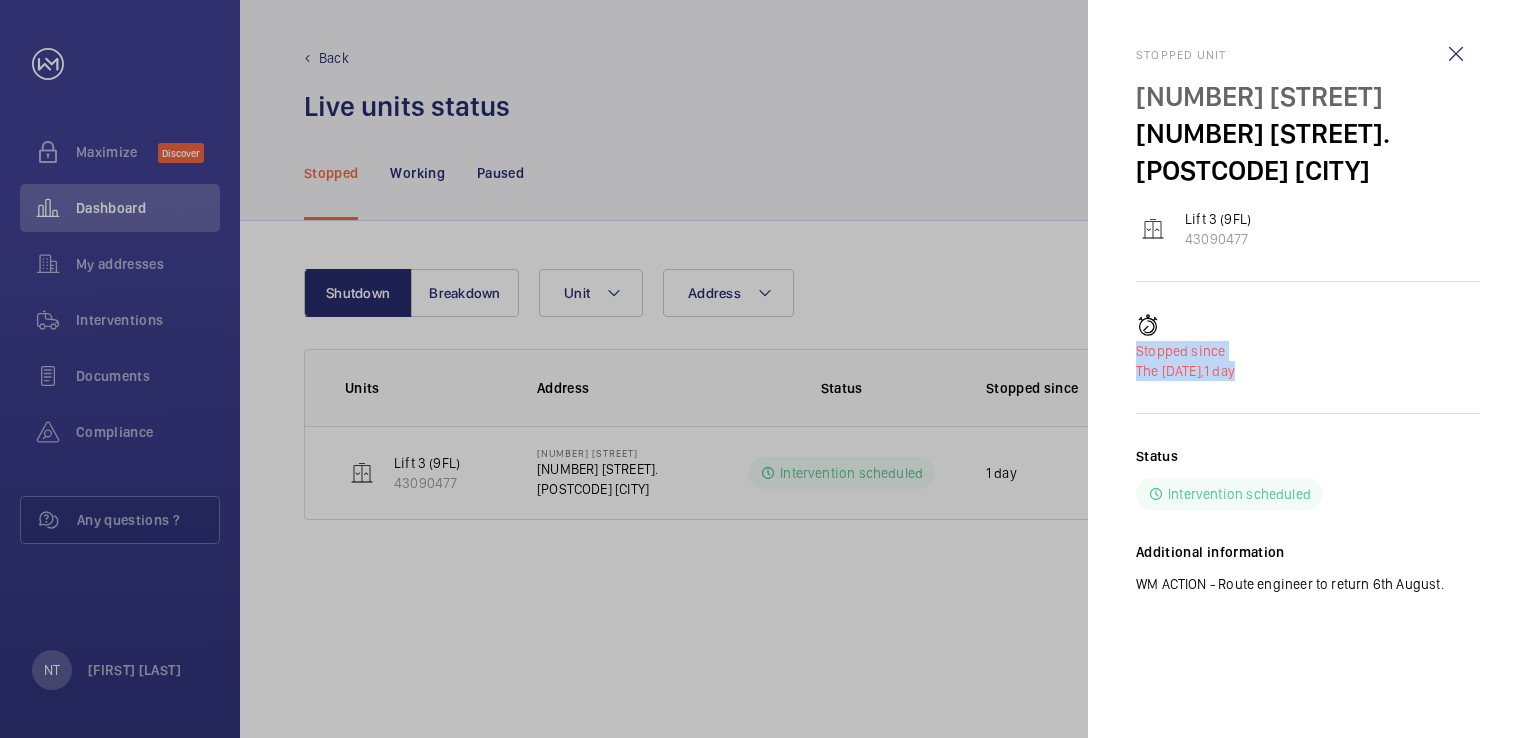 drag, startPoint x: 1138, startPoint y: 348, endPoint x: 1313, endPoint y: 403, distance: 183.43936 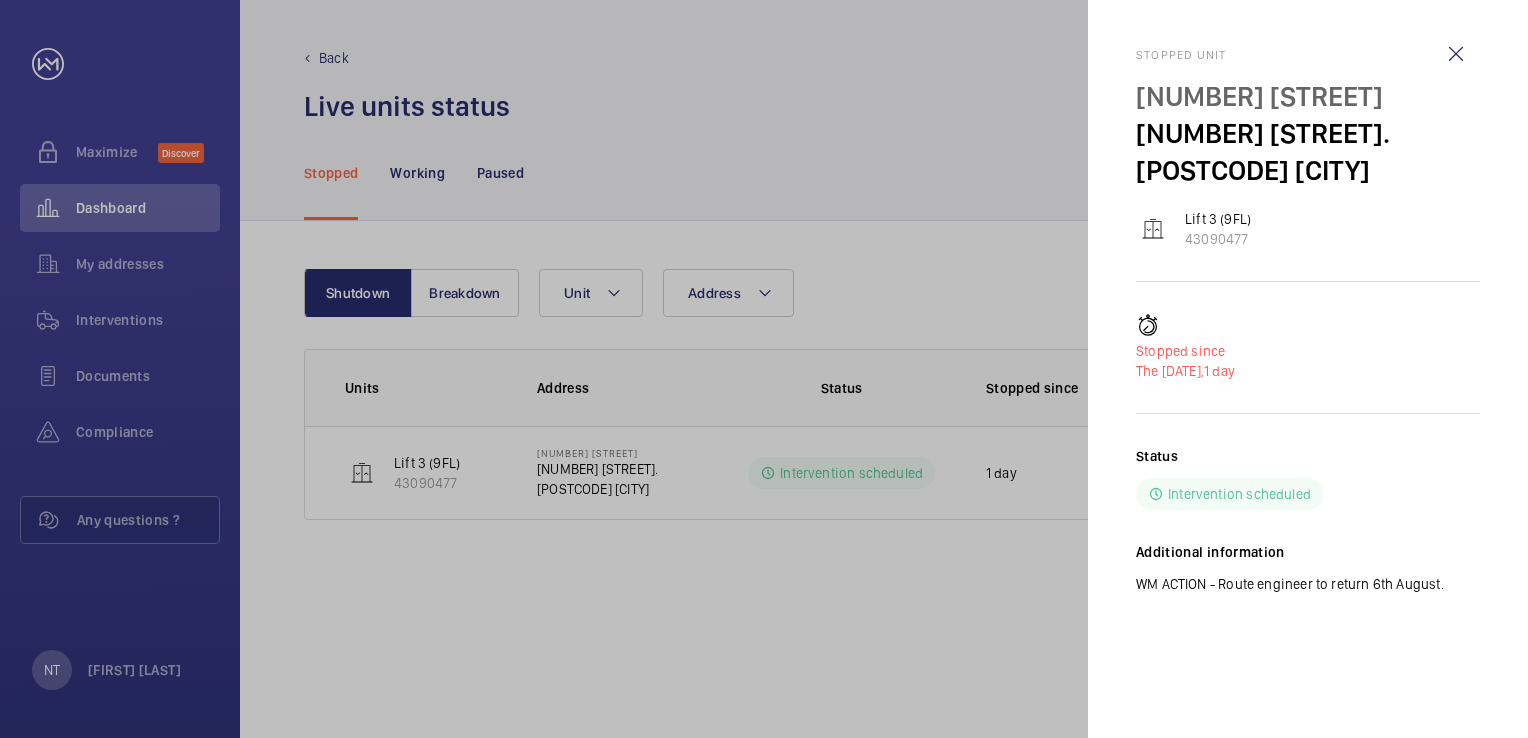 drag, startPoint x: 1313, startPoint y: 403, endPoint x: 1178, endPoint y: 330, distance: 153.47313 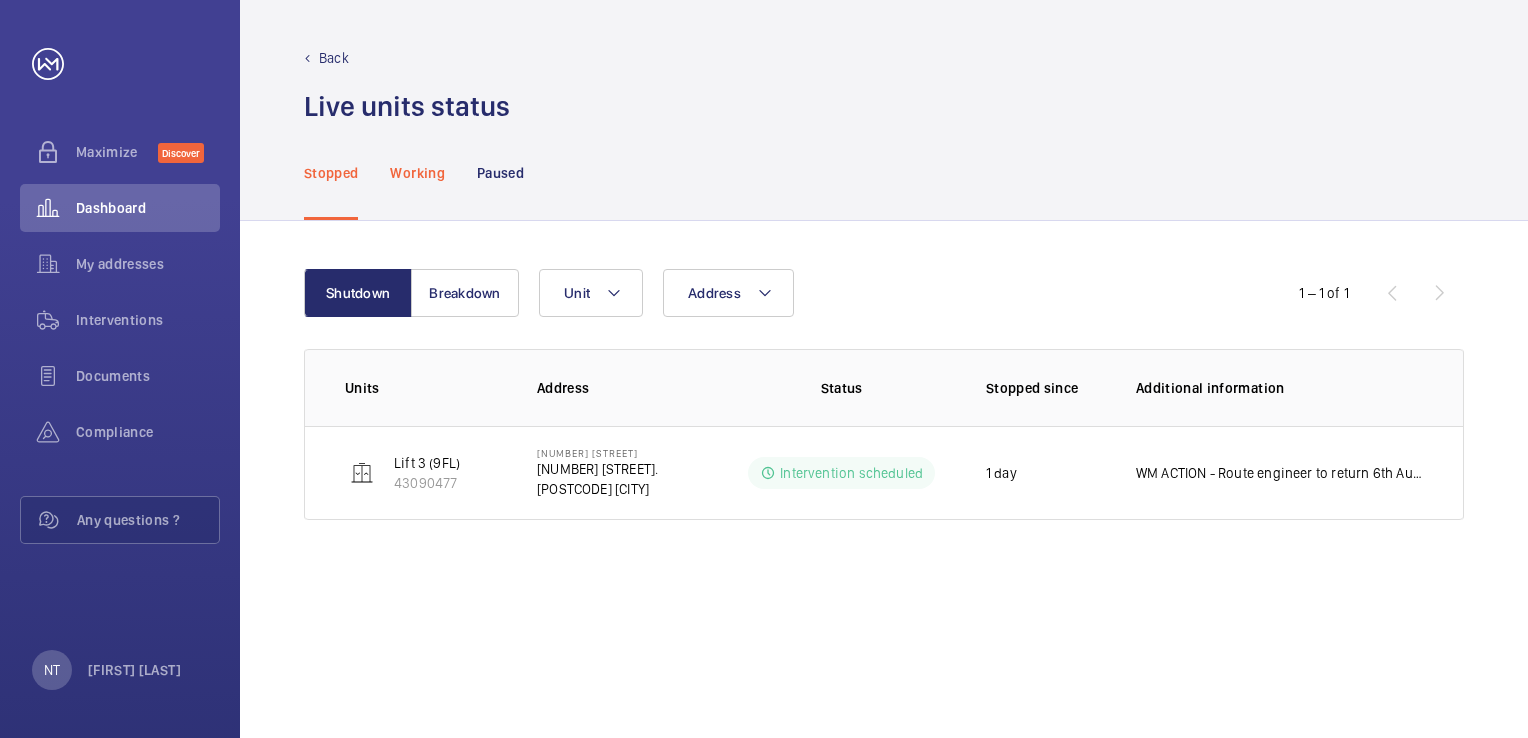 click on "Working" 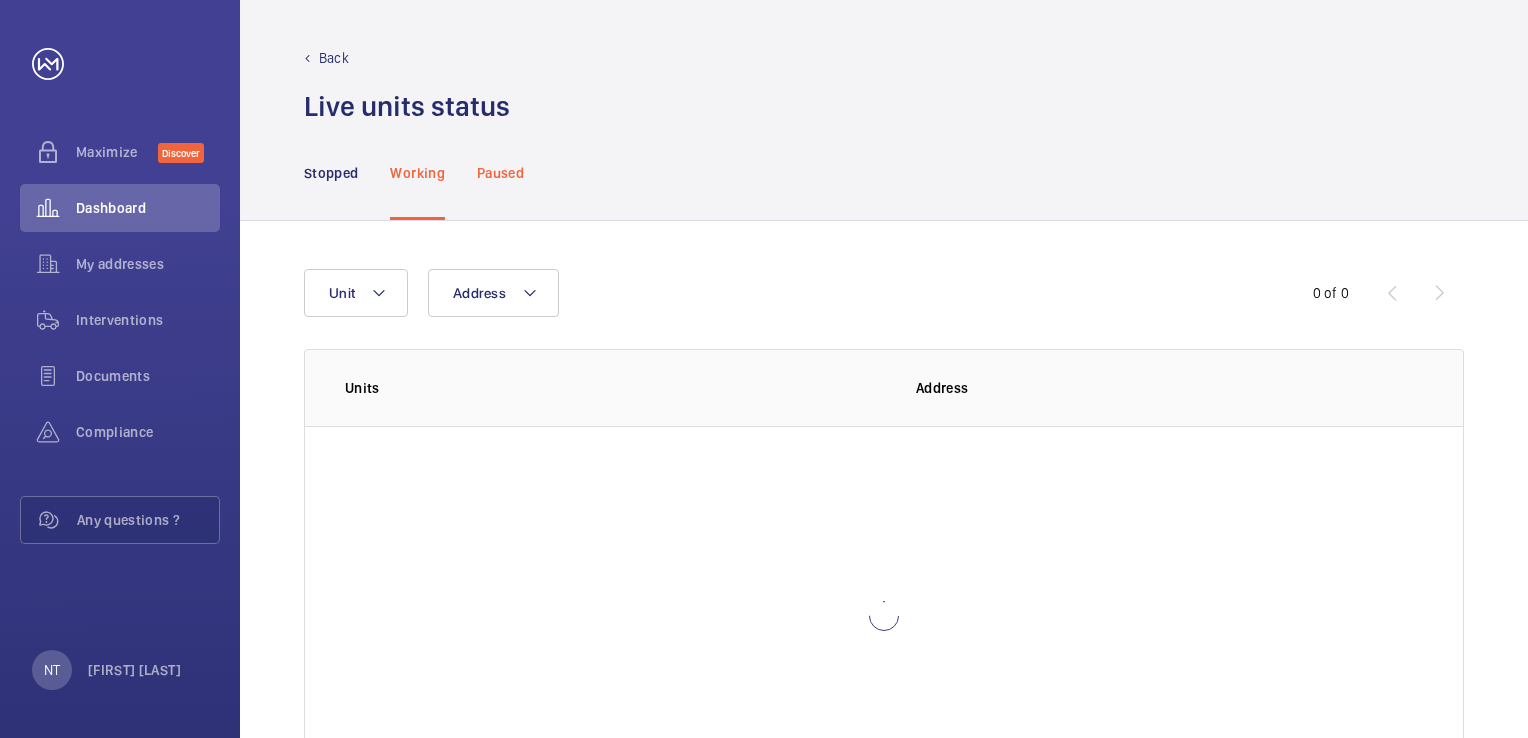 click on "Paused" 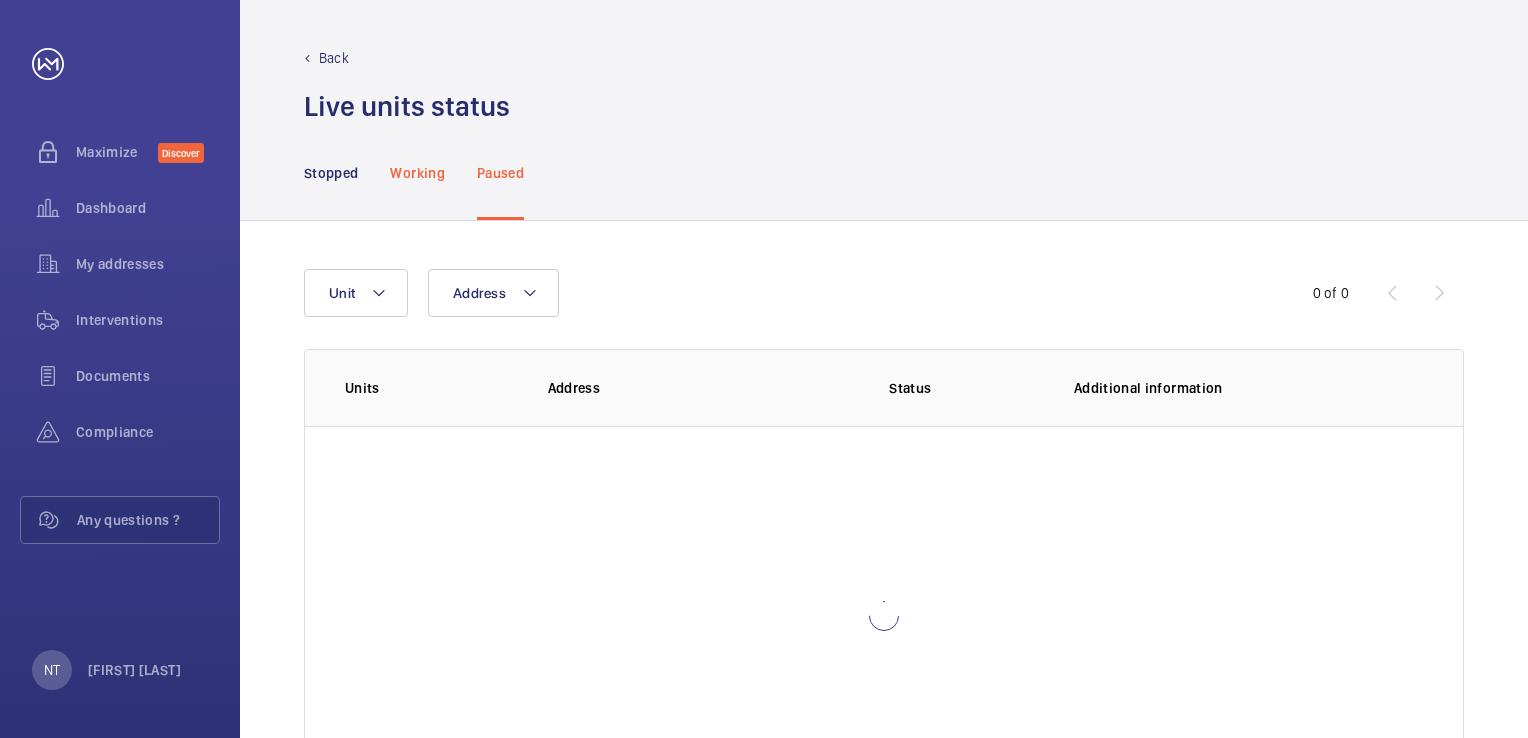 click on "Working" 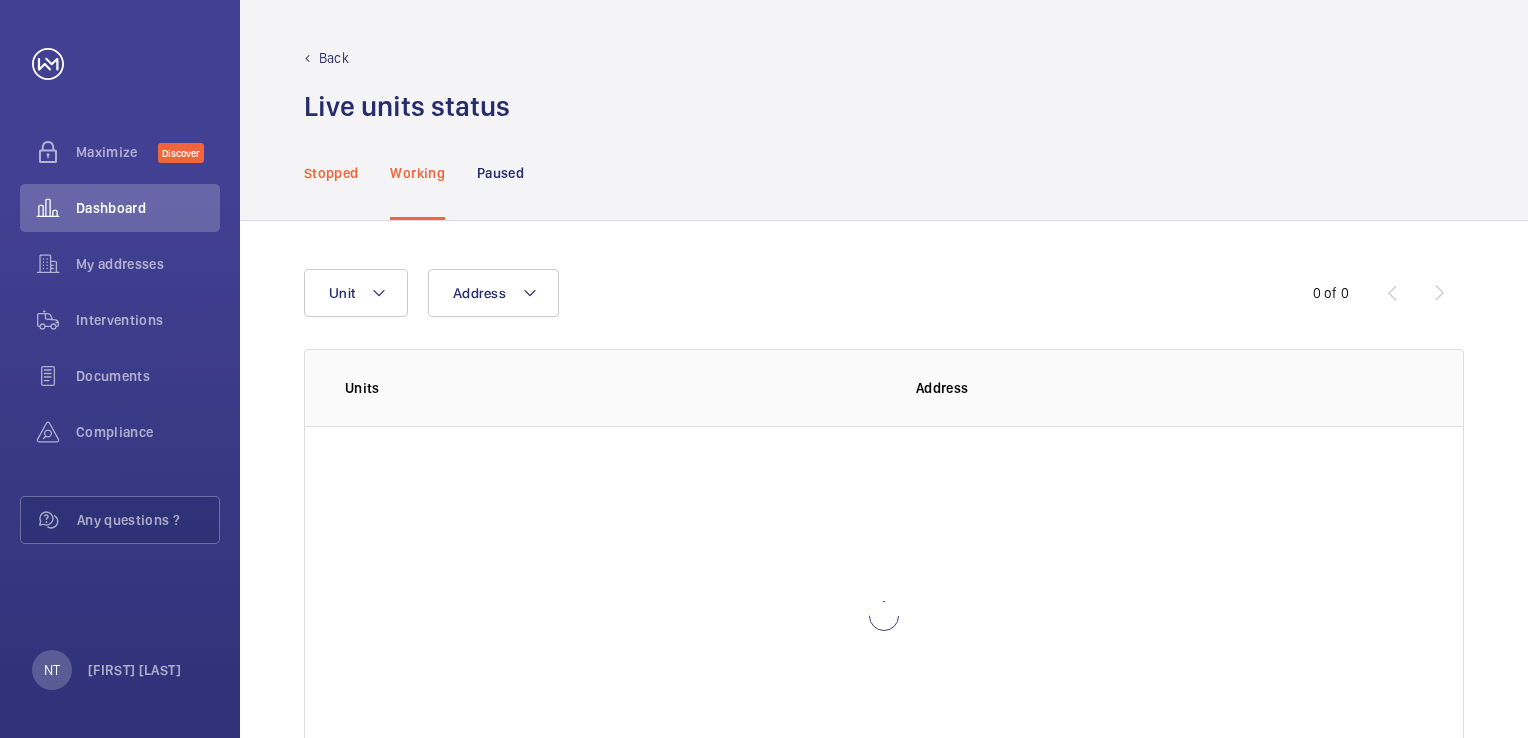 click on "Stopped" 